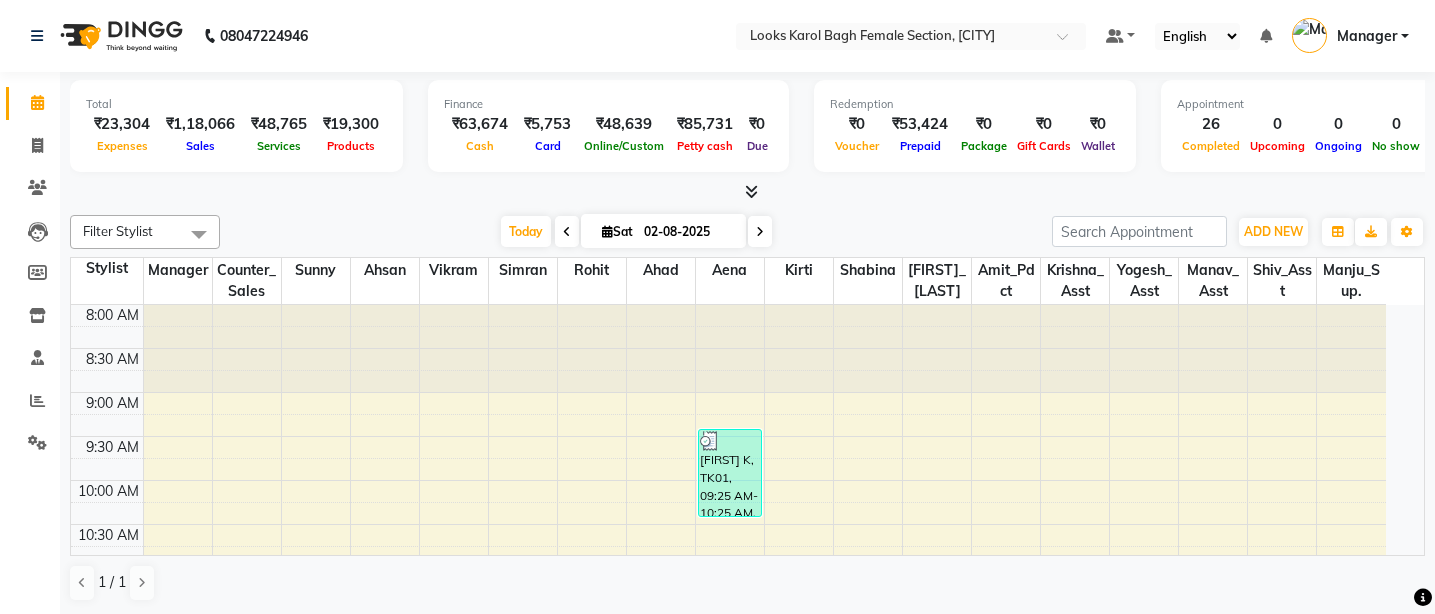 scroll, scrollTop: 0, scrollLeft: 0, axis: both 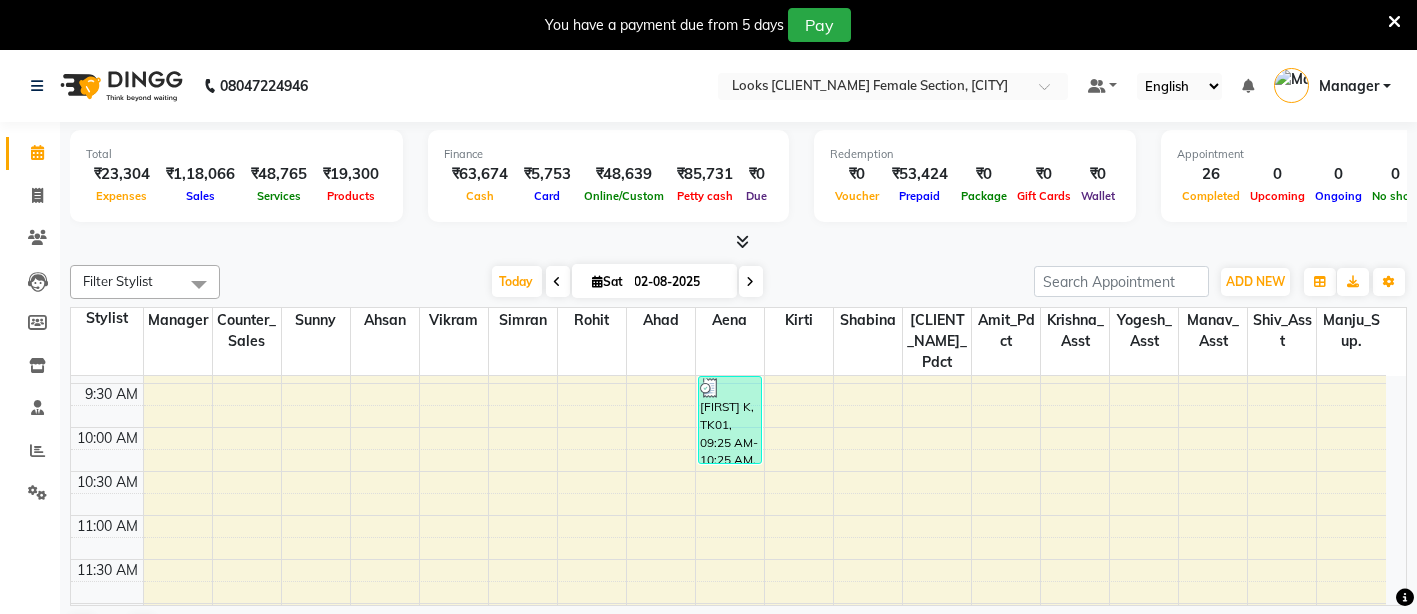 click at bounding box center [1394, 22] 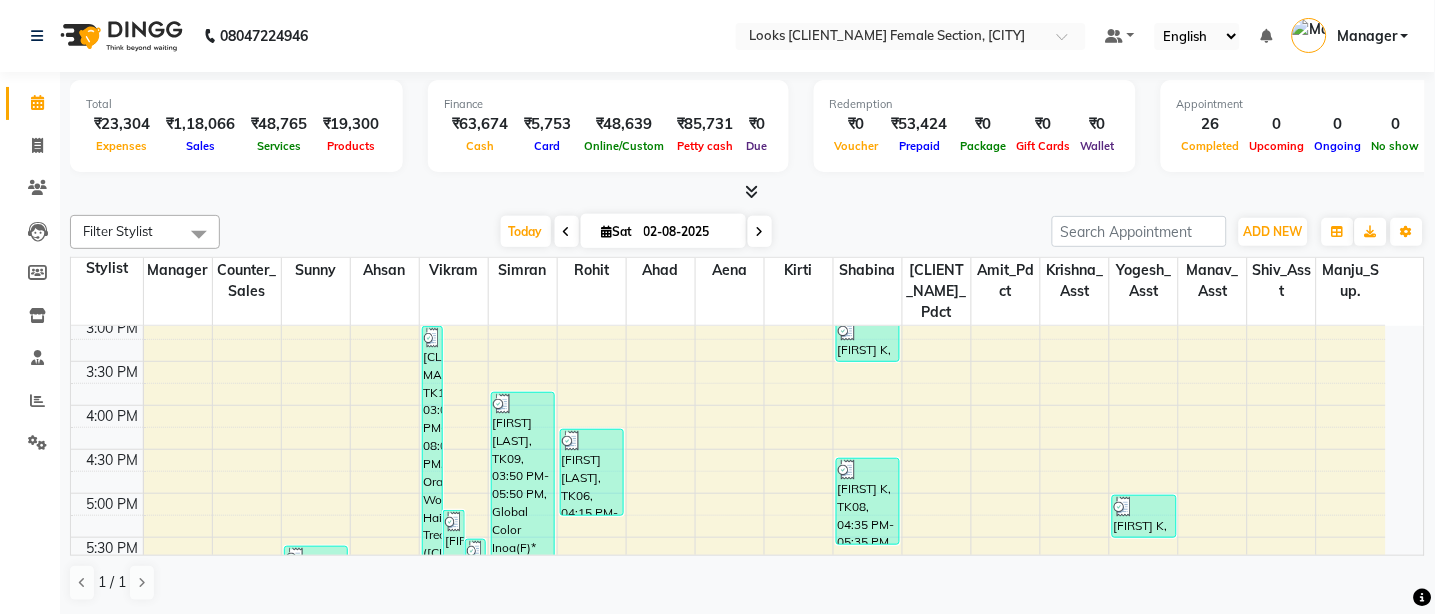 scroll, scrollTop: 894, scrollLeft: 0, axis: vertical 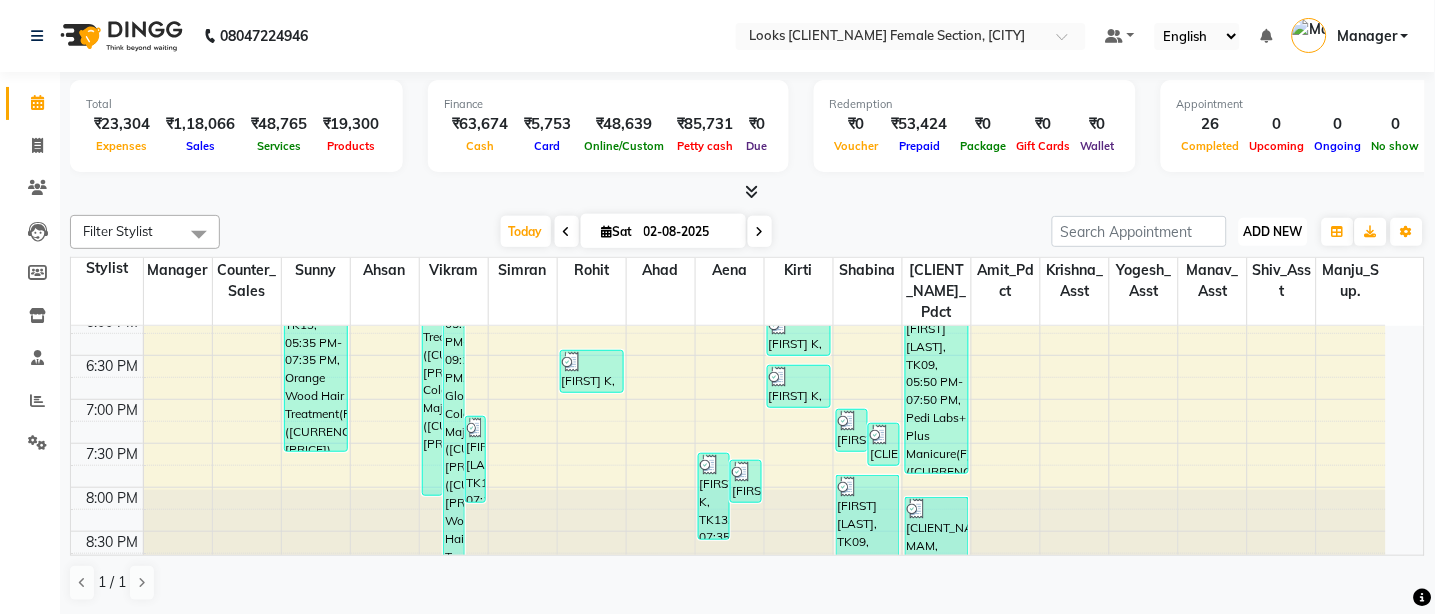 drag, startPoint x: 1281, startPoint y: 227, endPoint x: 1241, endPoint y: 255, distance: 48.82622 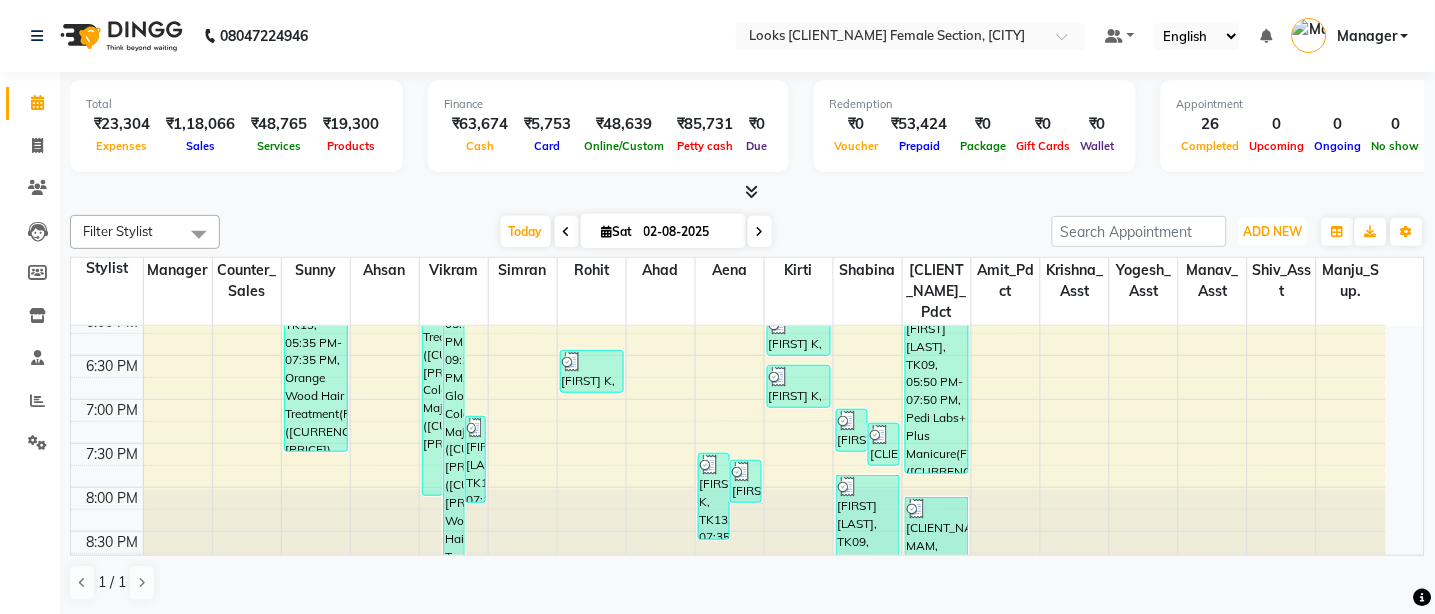 click on "ADD NEW" at bounding box center (1273, 231) 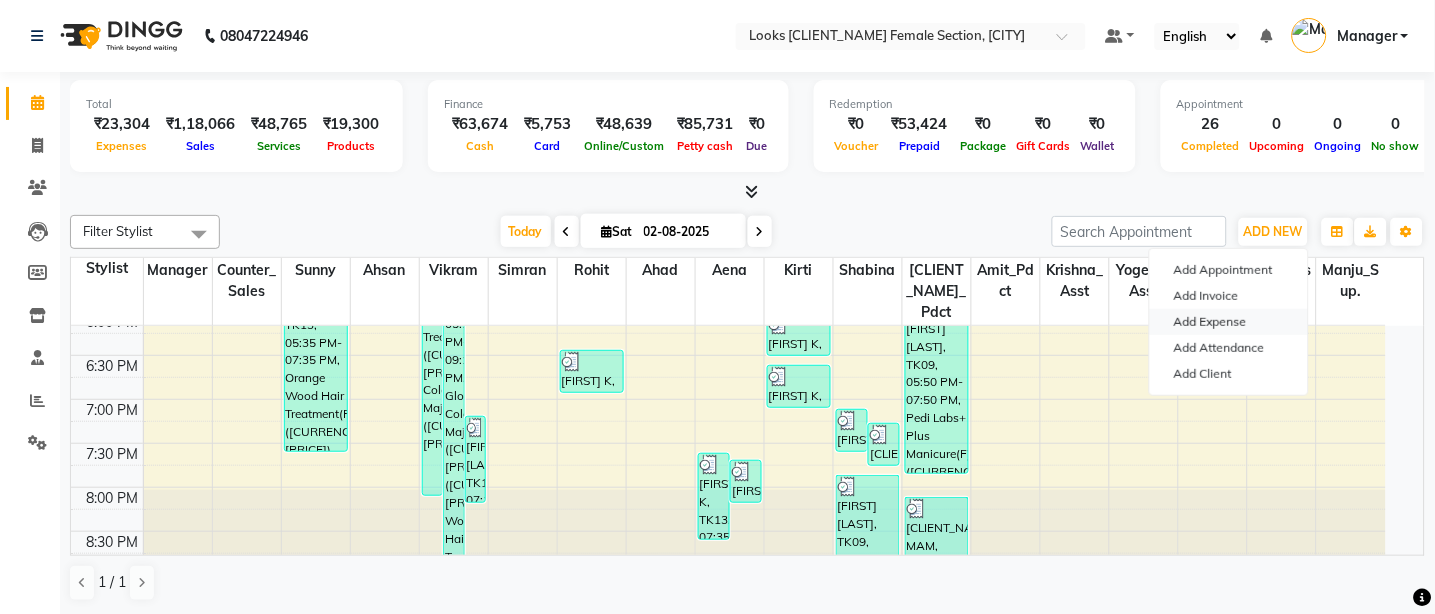 click on "Add Expense" at bounding box center (1229, 322) 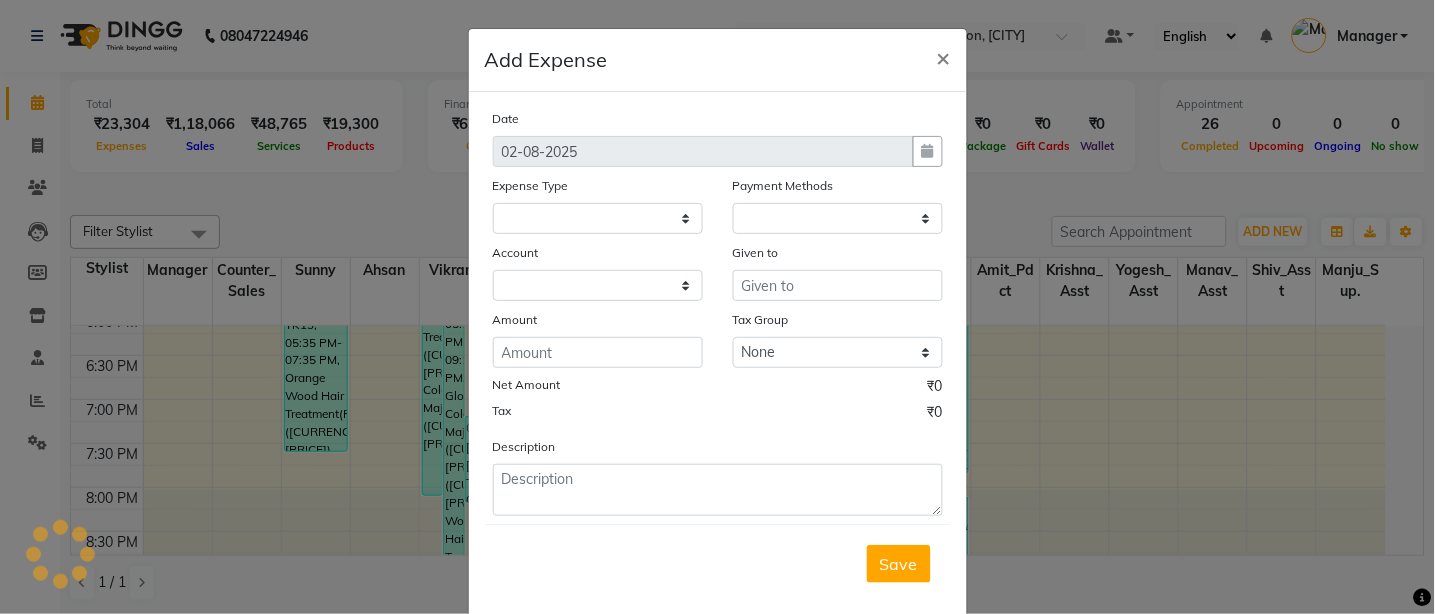 select on "1" 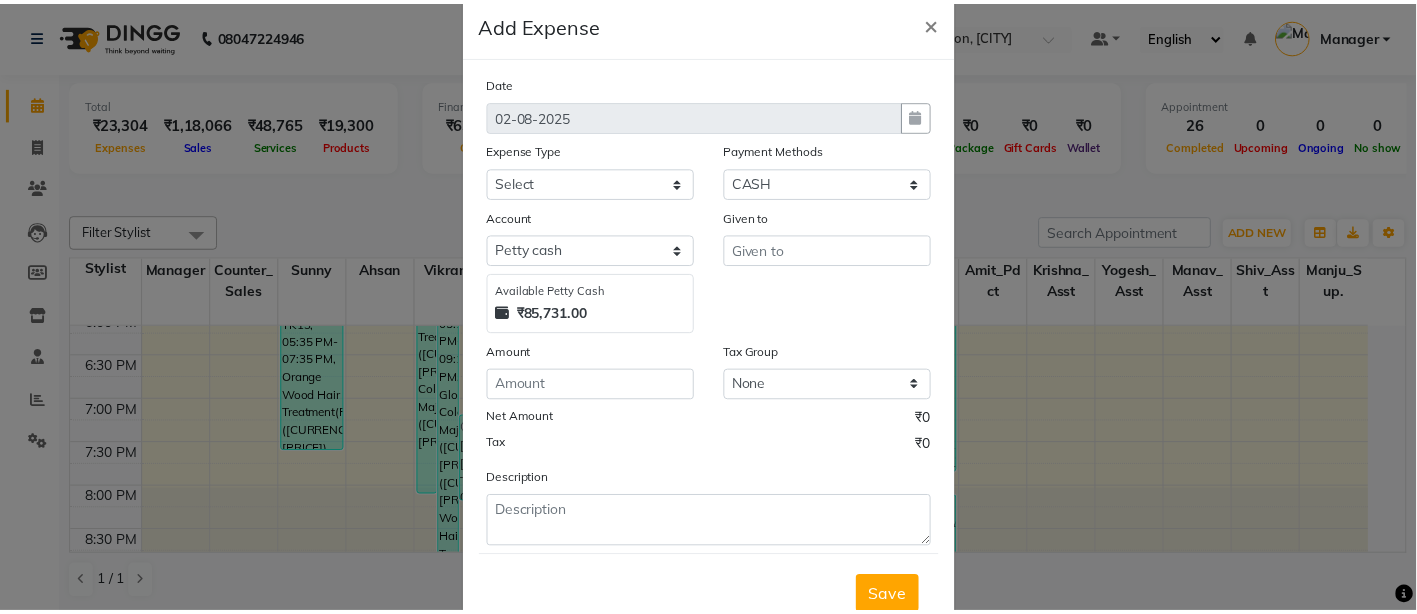 scroll, scrollTop: 0, scrollLeft: 0, axis: both 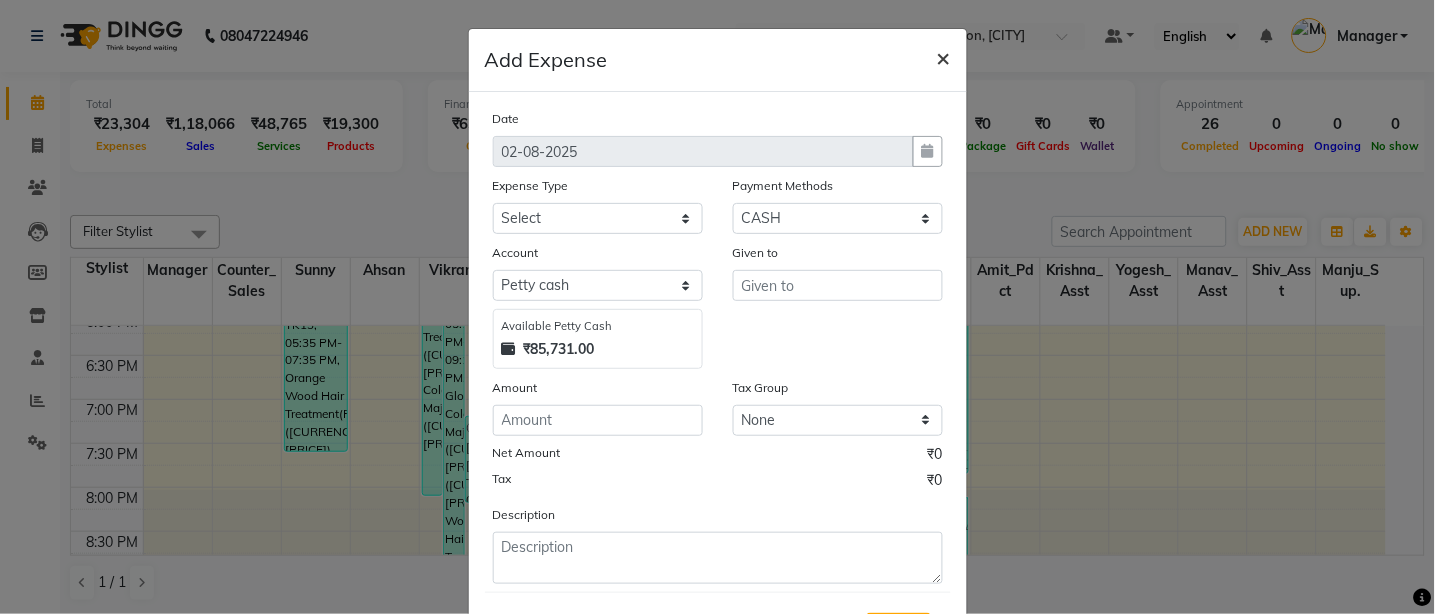 click on "×" 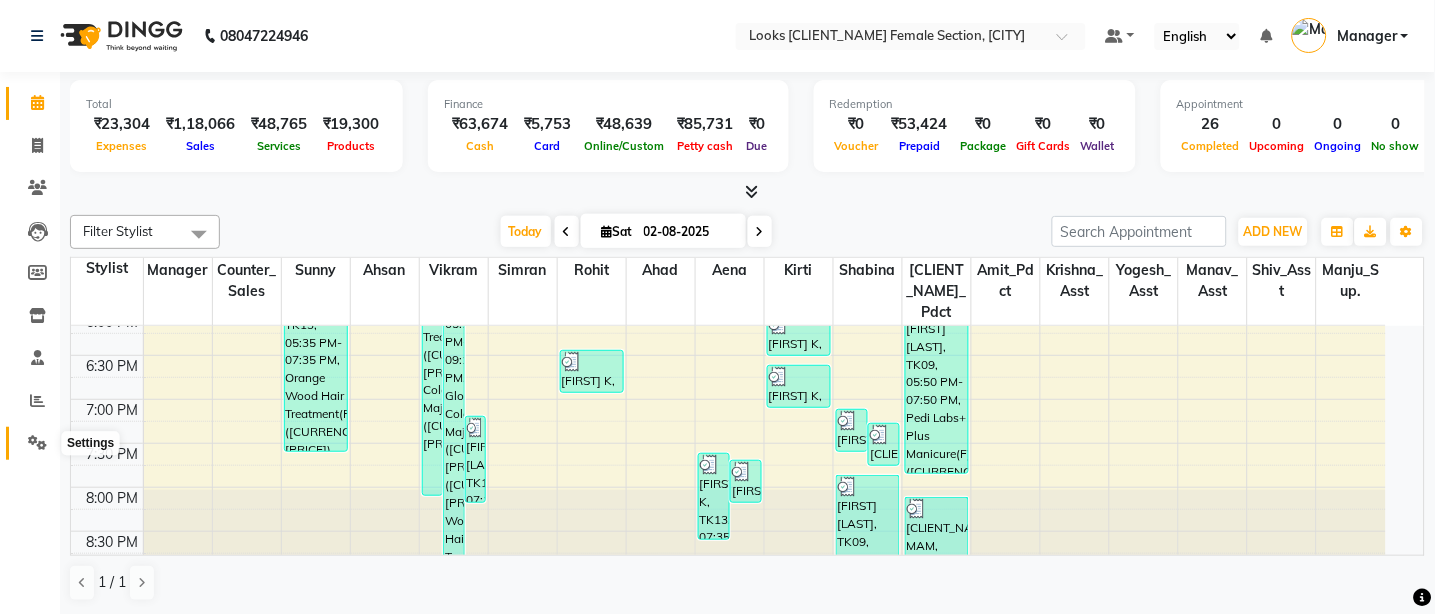 click 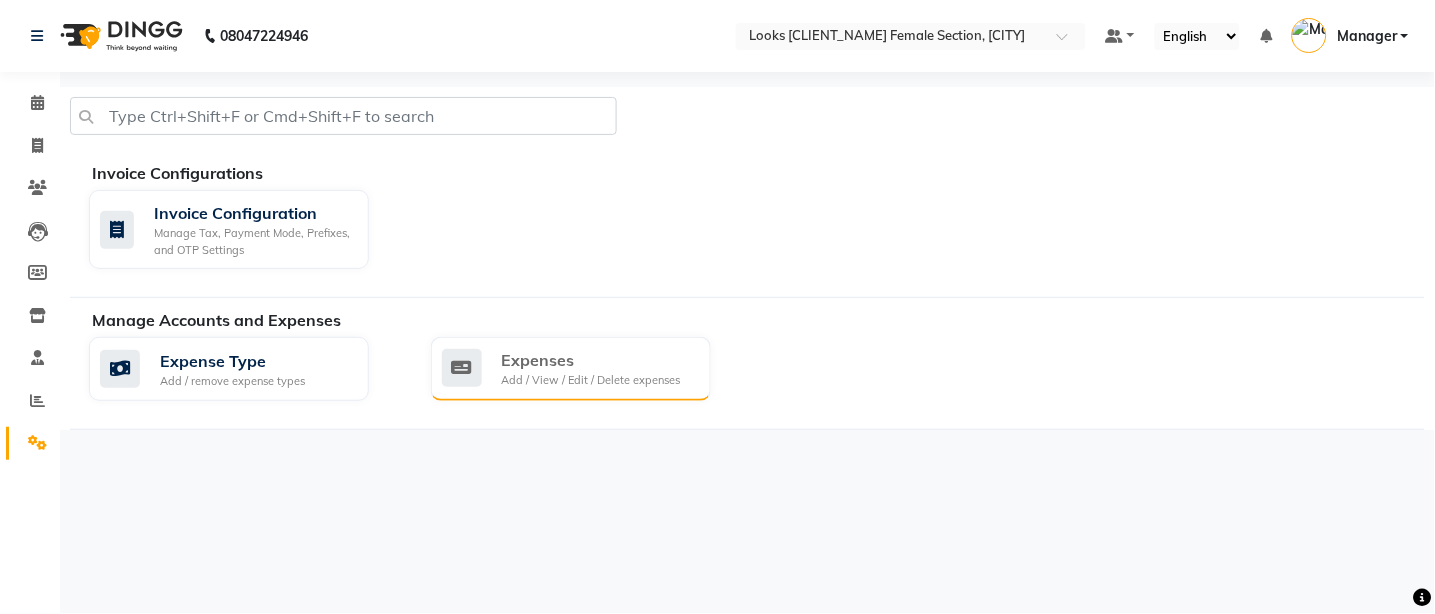 click on "Expenses Add / View / Edit / Delete expenses" 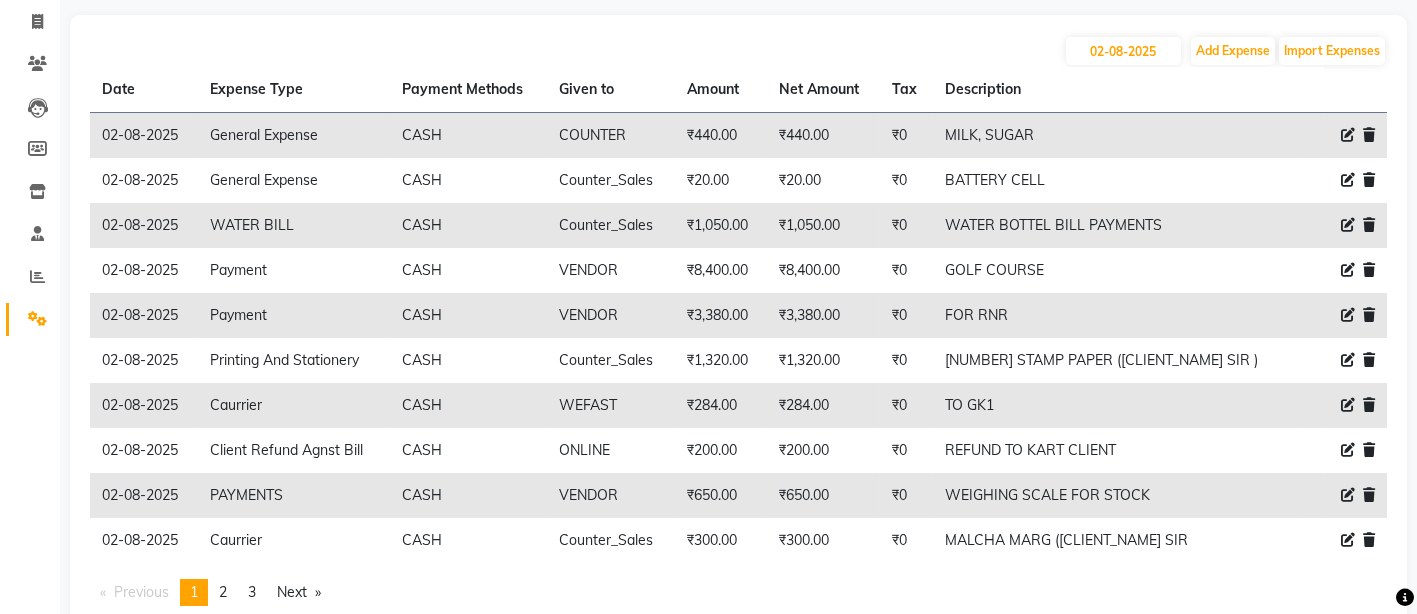 scroll, scrollTop: 181, scrollLeft: 0, axis: vertical 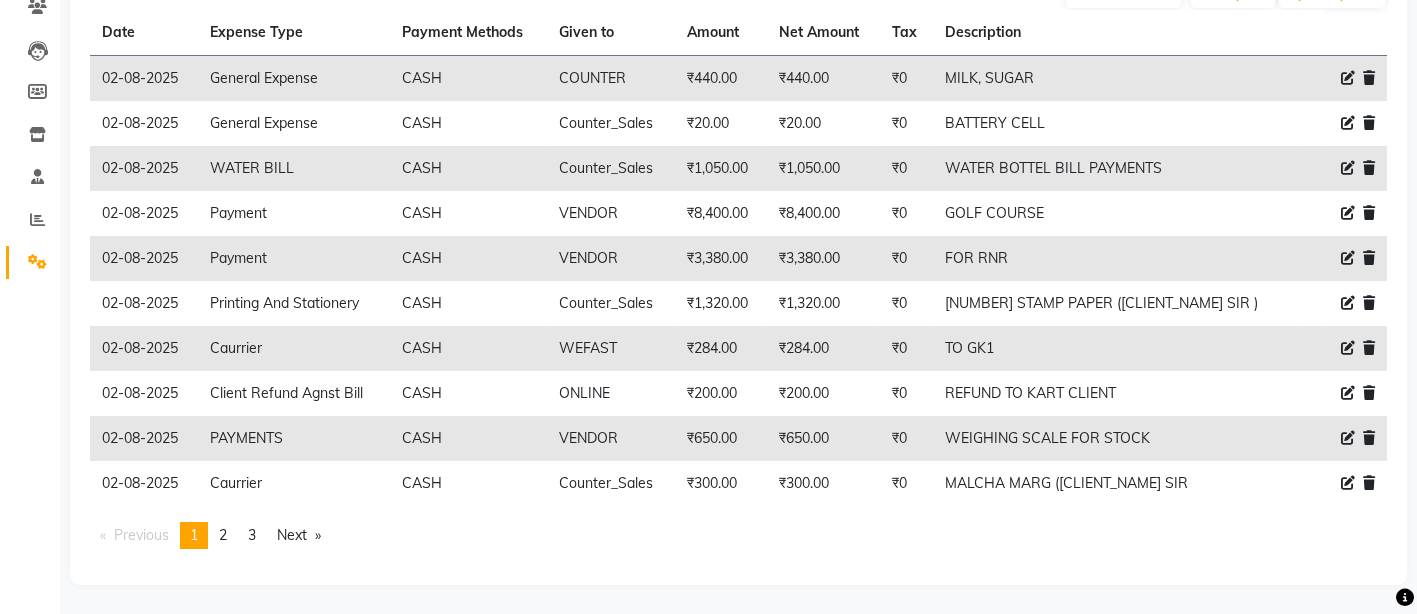 click on "page  3" at bounding box center [252, 535] 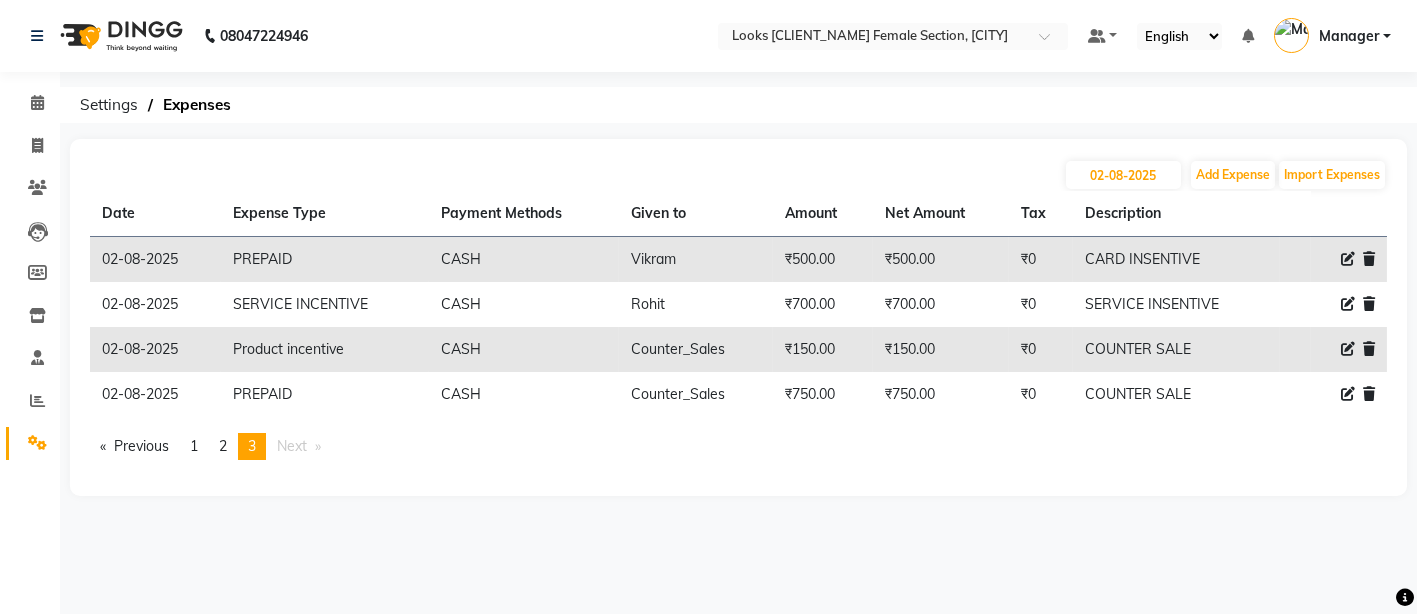 scroll, scrollTop: 0, scrollLeft: 0, axis: both 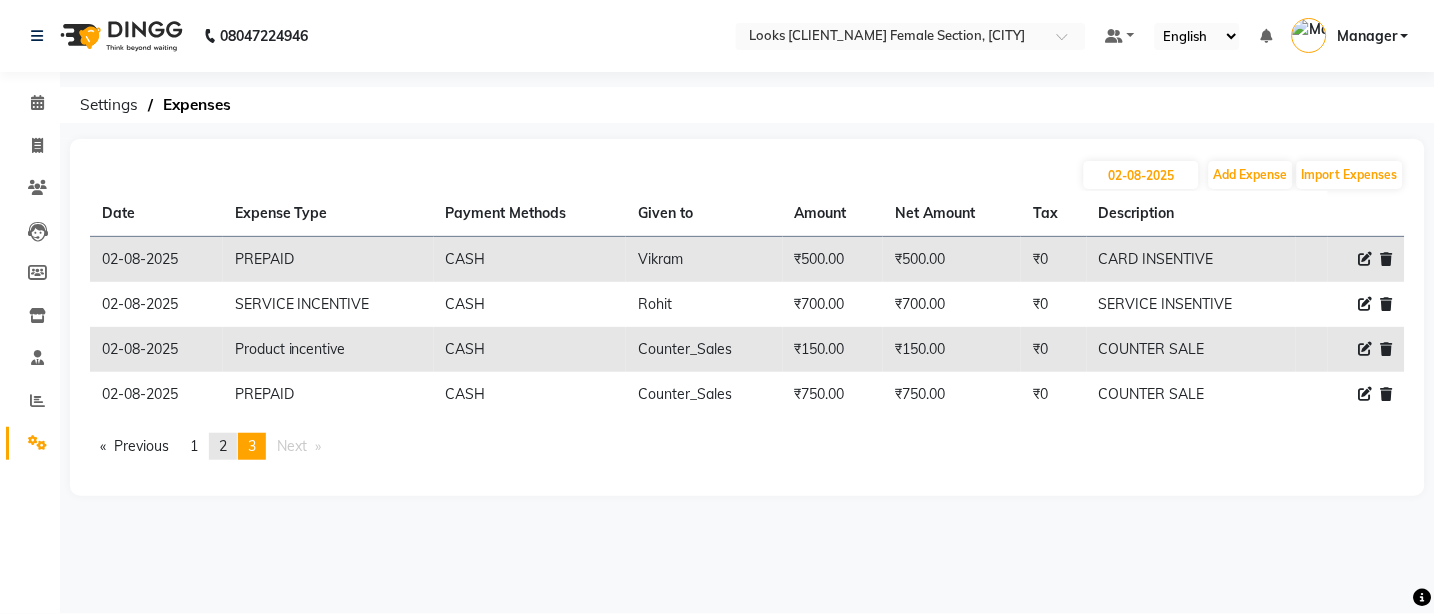 click on "2" at bounding box center (223, 446) 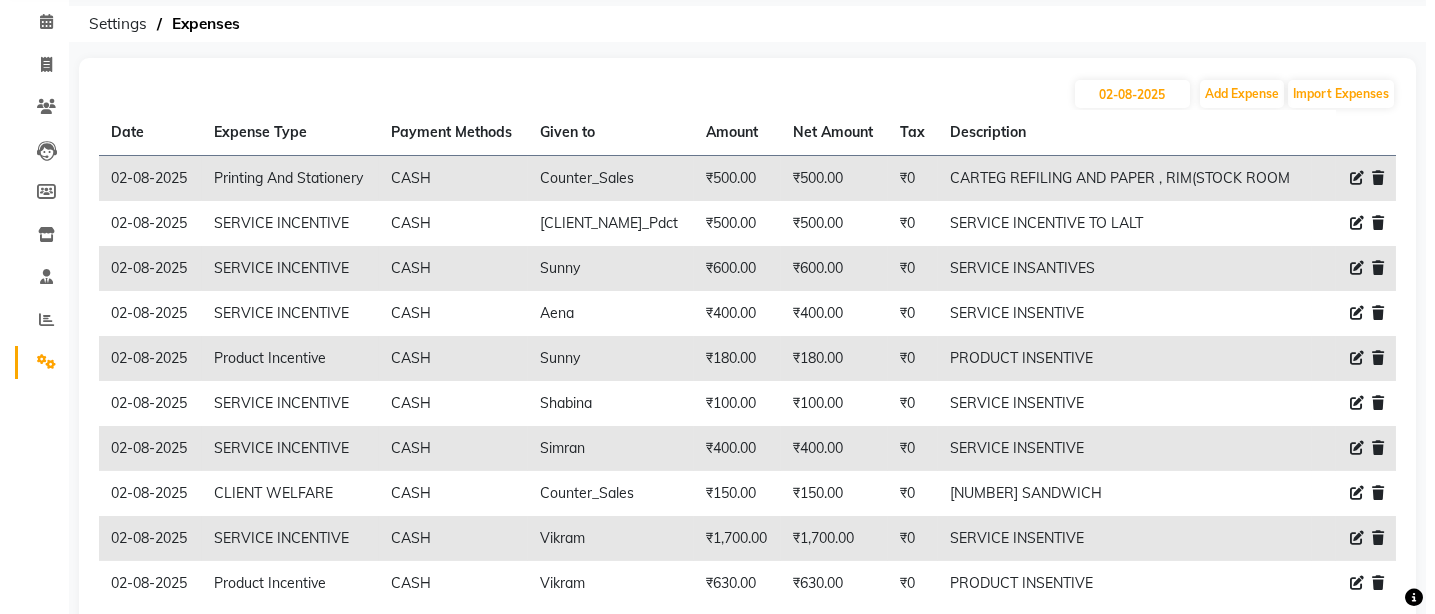 scroll, scrollTop: 181, scrollLeft: 0, axis: vertical 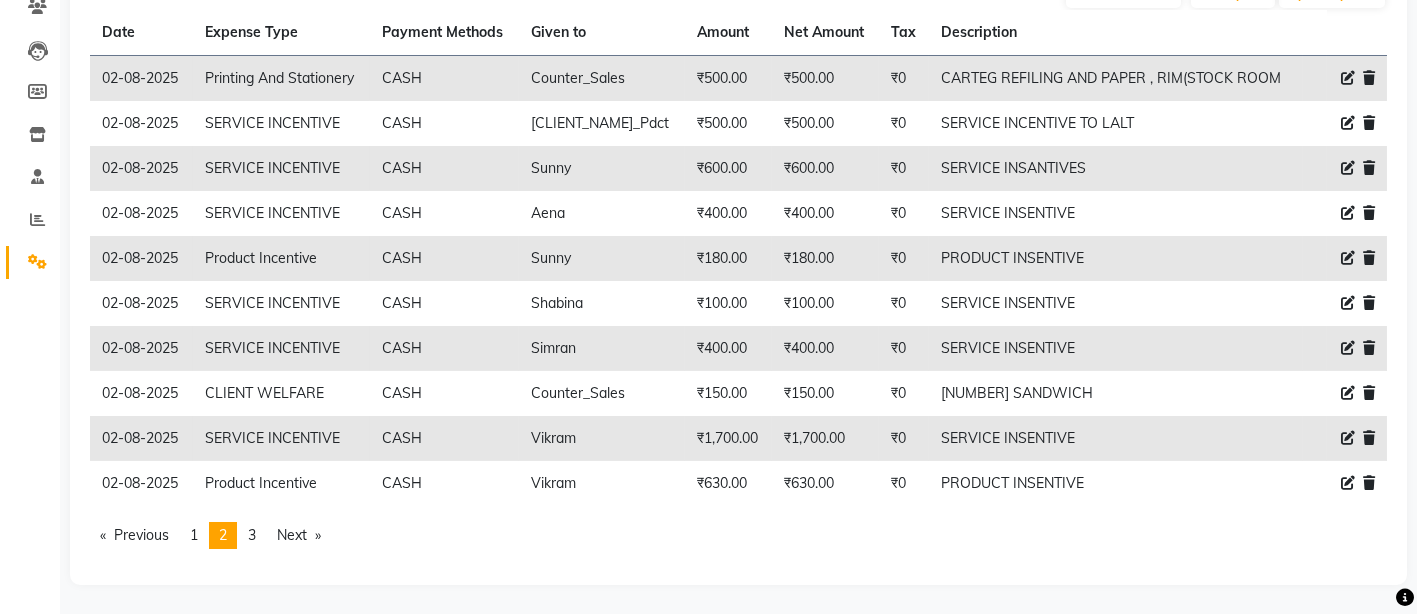 click 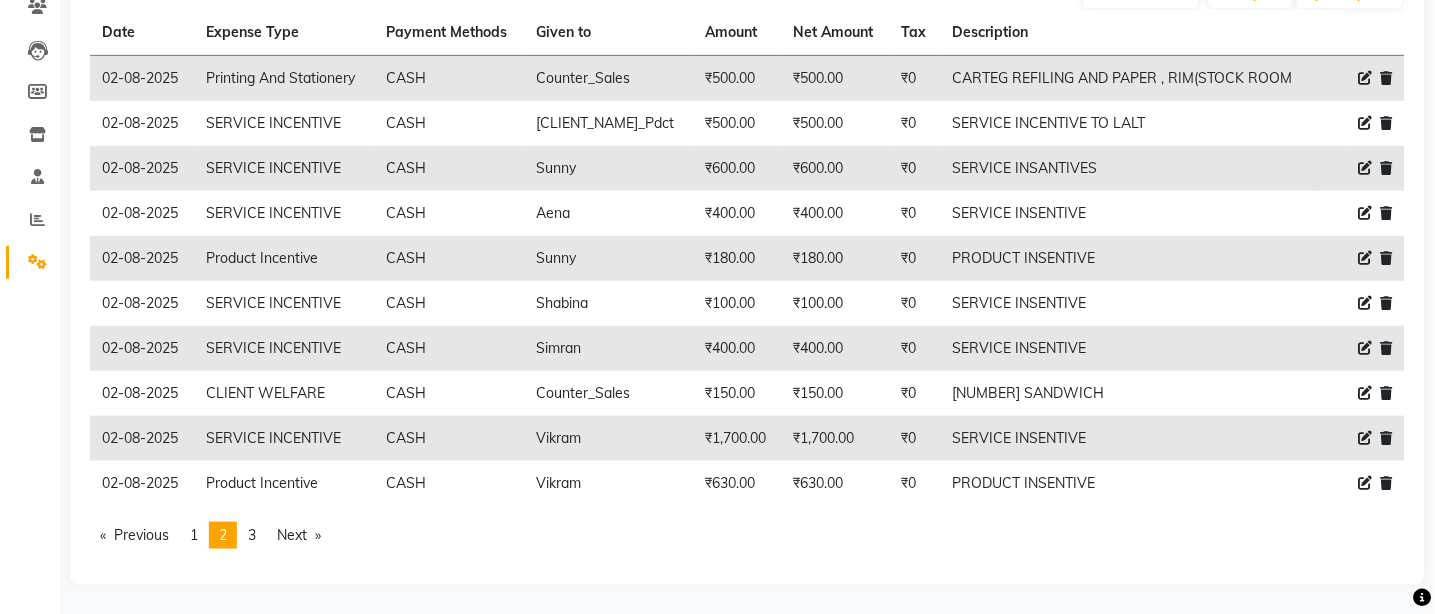 select on "23749" 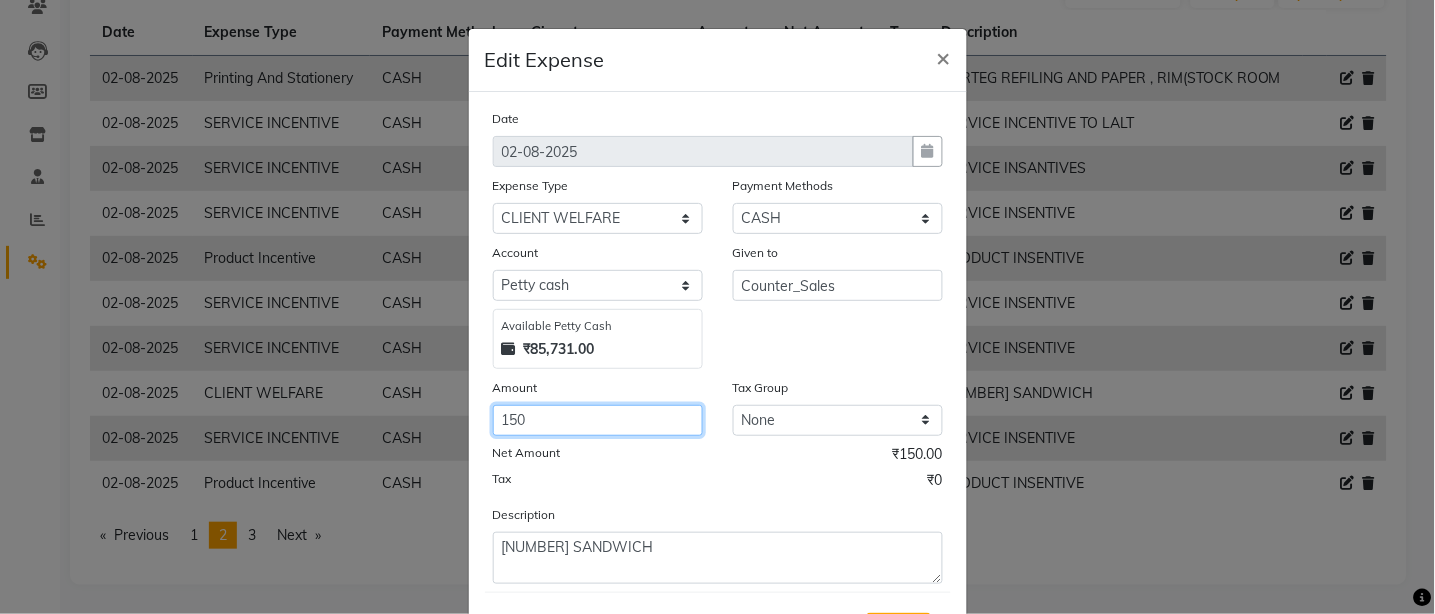click on "150" 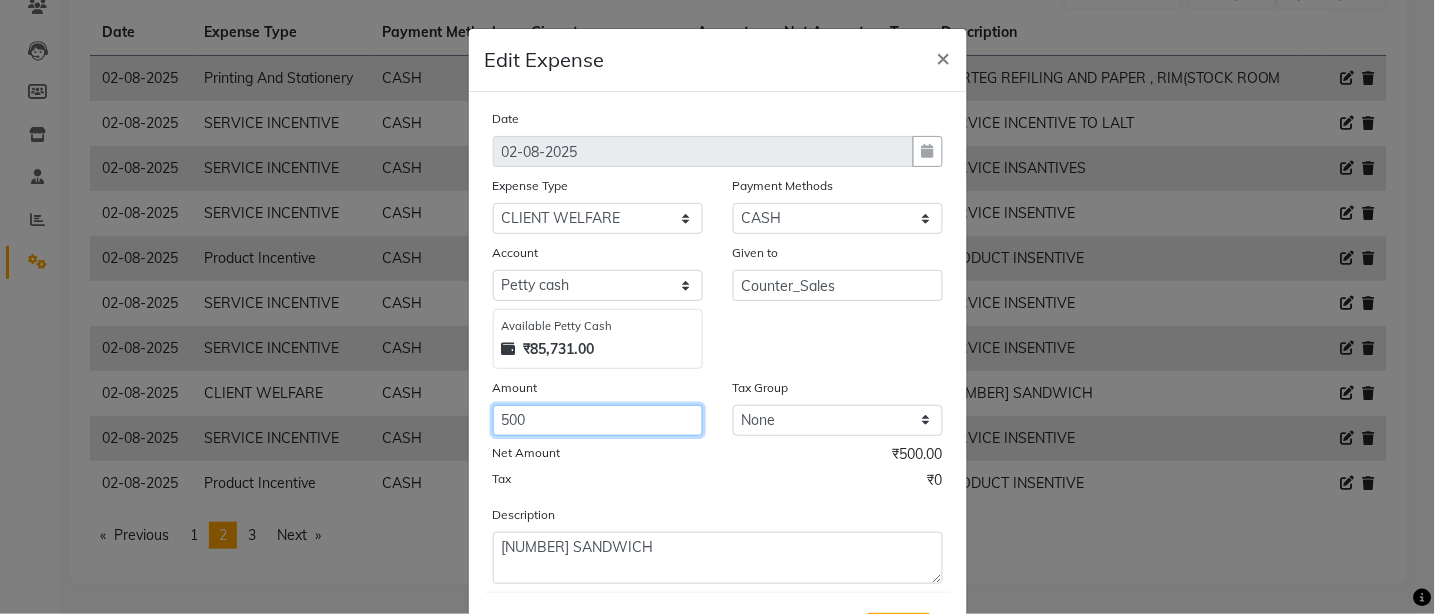 type on "500" 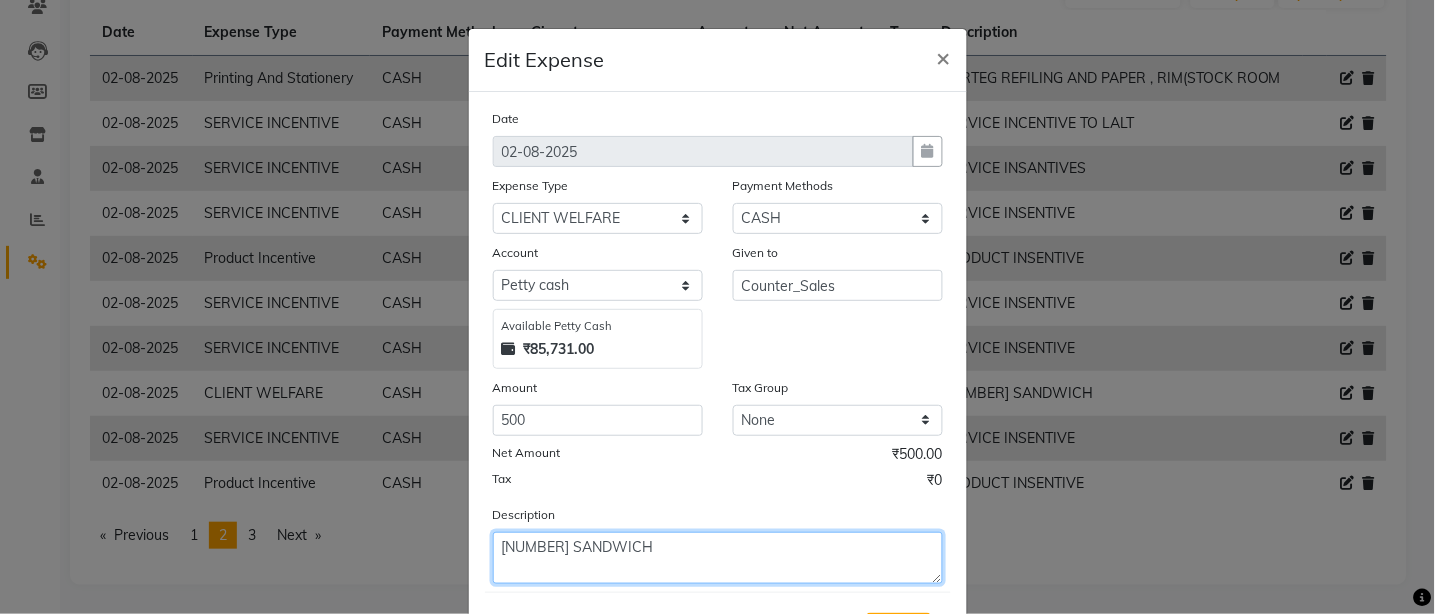 click on "[NUMBER] SANDWICH" 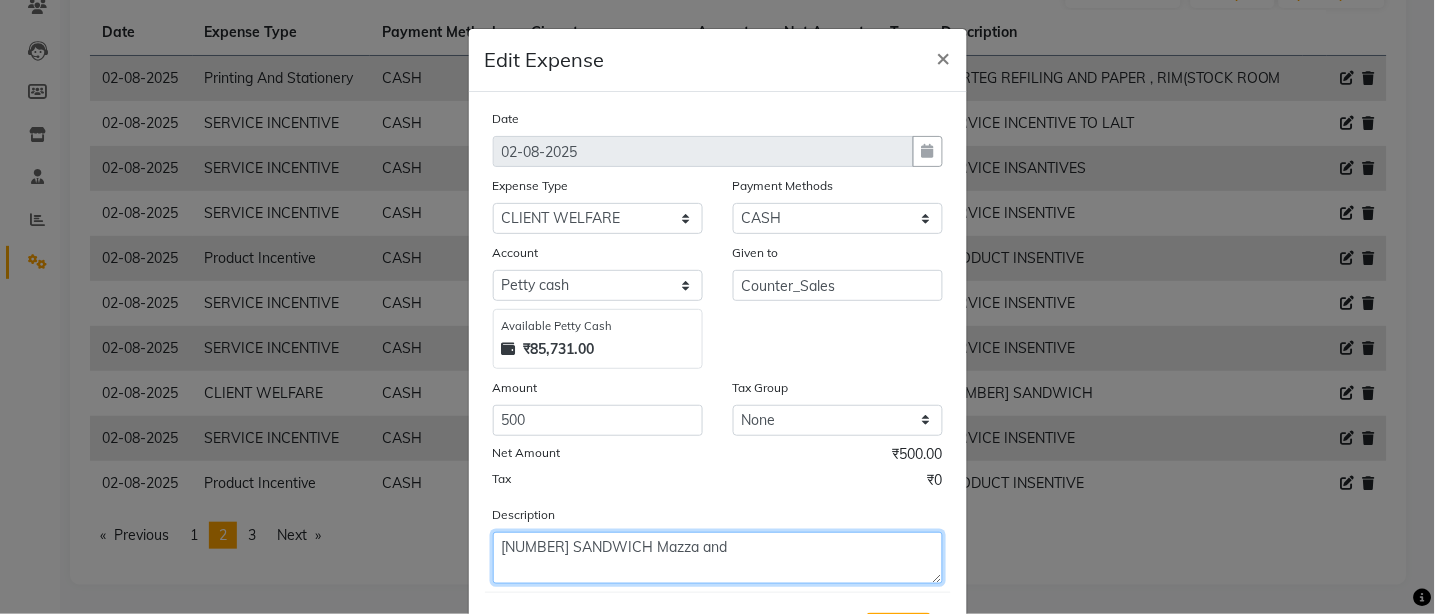 click on "[NUMBER] SANDWICH Mazza and" 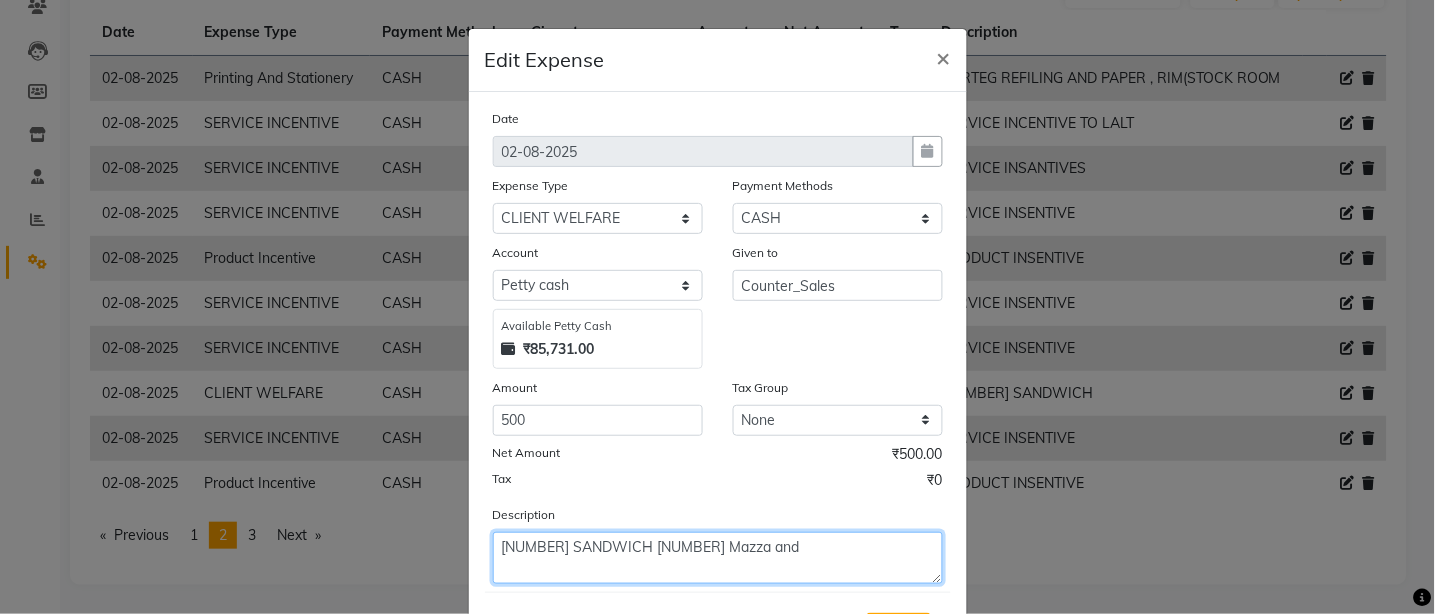 click on "[NUMBER] SANDWICH [NUMBER] Mazza and" 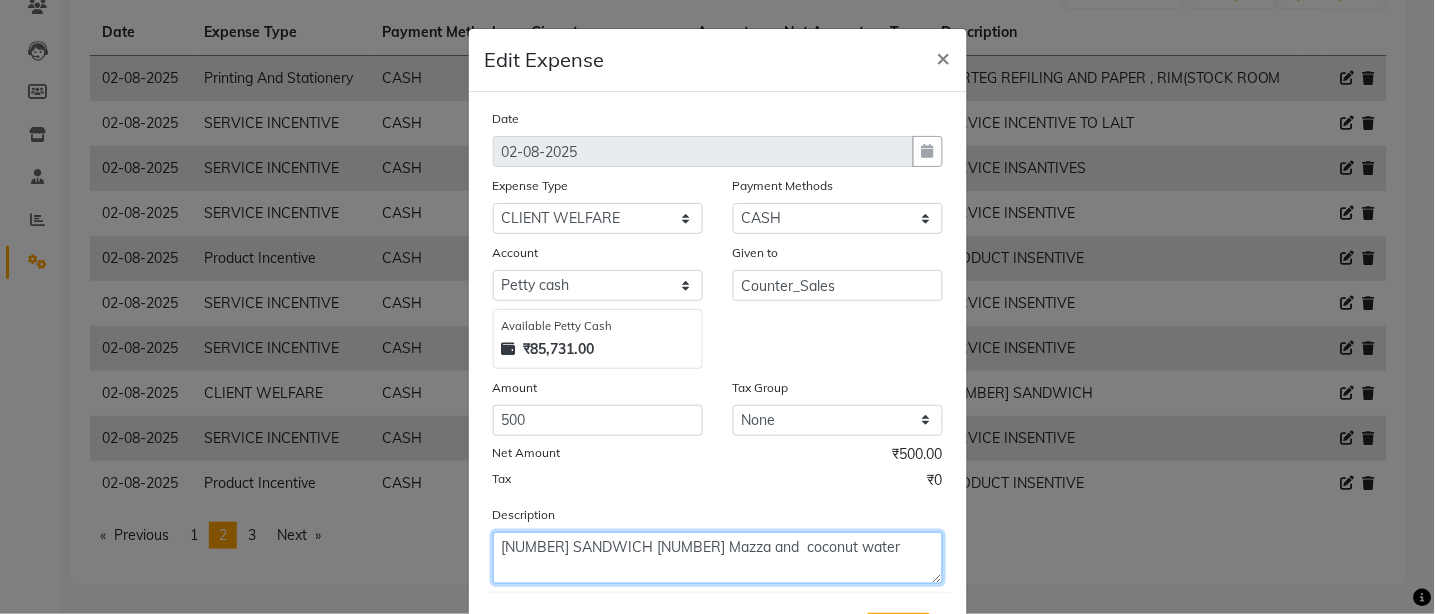 click on "[NUMBER] SANDWICH [NUMBER] Mazza and  coconut water" 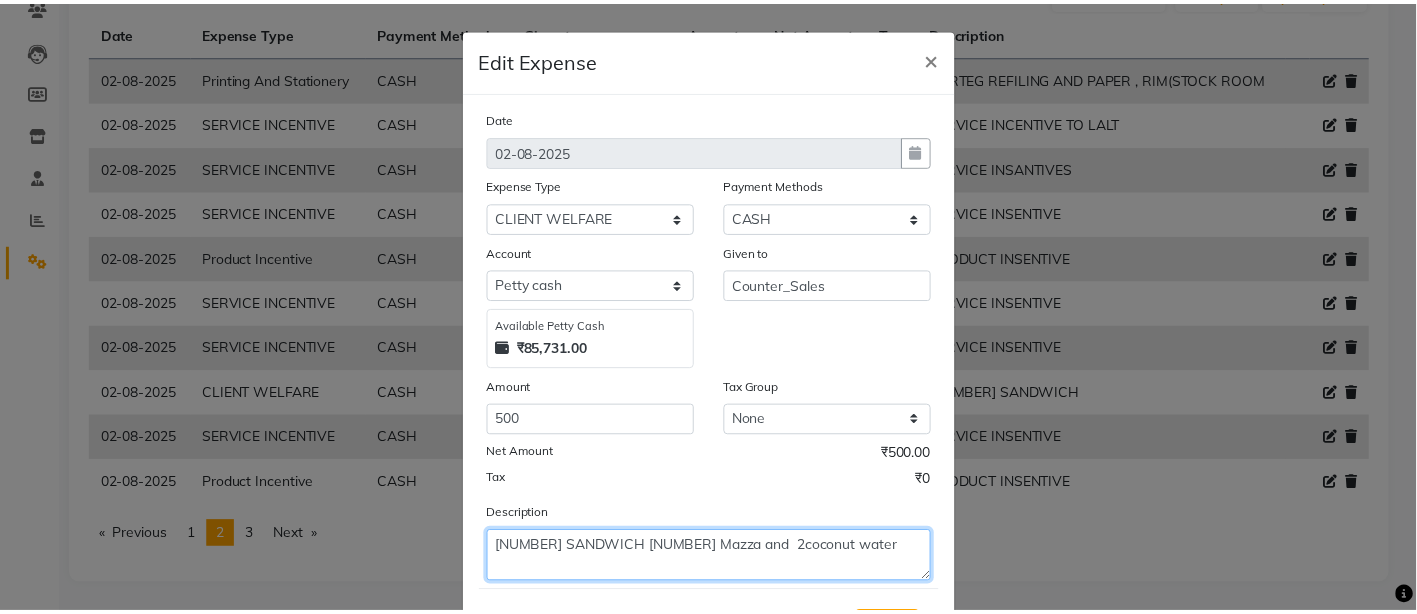 scroll, scrollTop: 101, scrollLeft: 0, axis: vertical 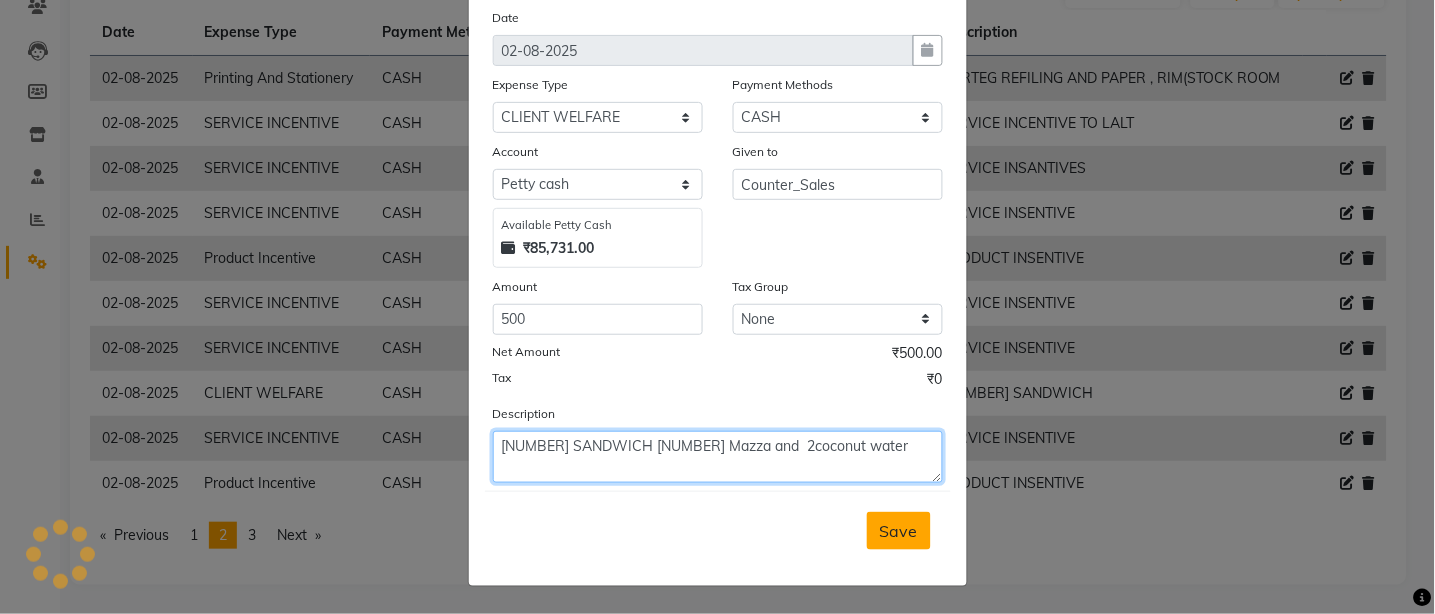 type on "[NUMBER] SANDWICH [NUMBER] Mazza and  2coconut water" 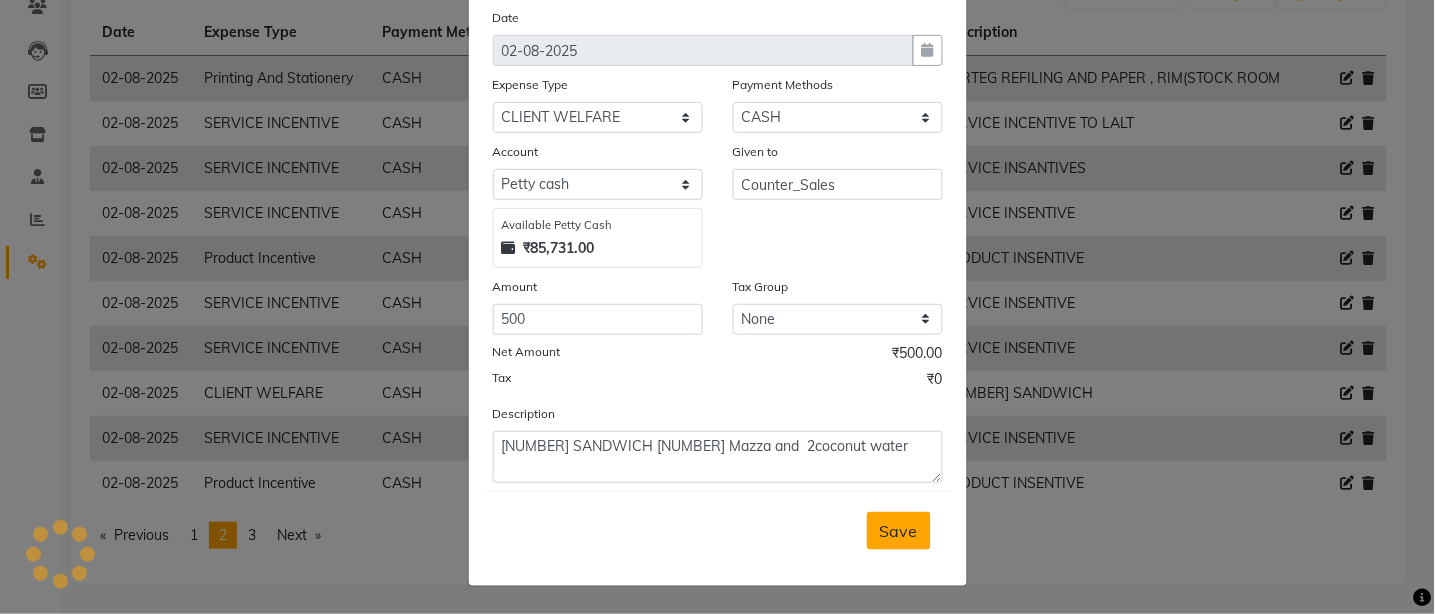 click on "Save" at bounding box center [899, 531] 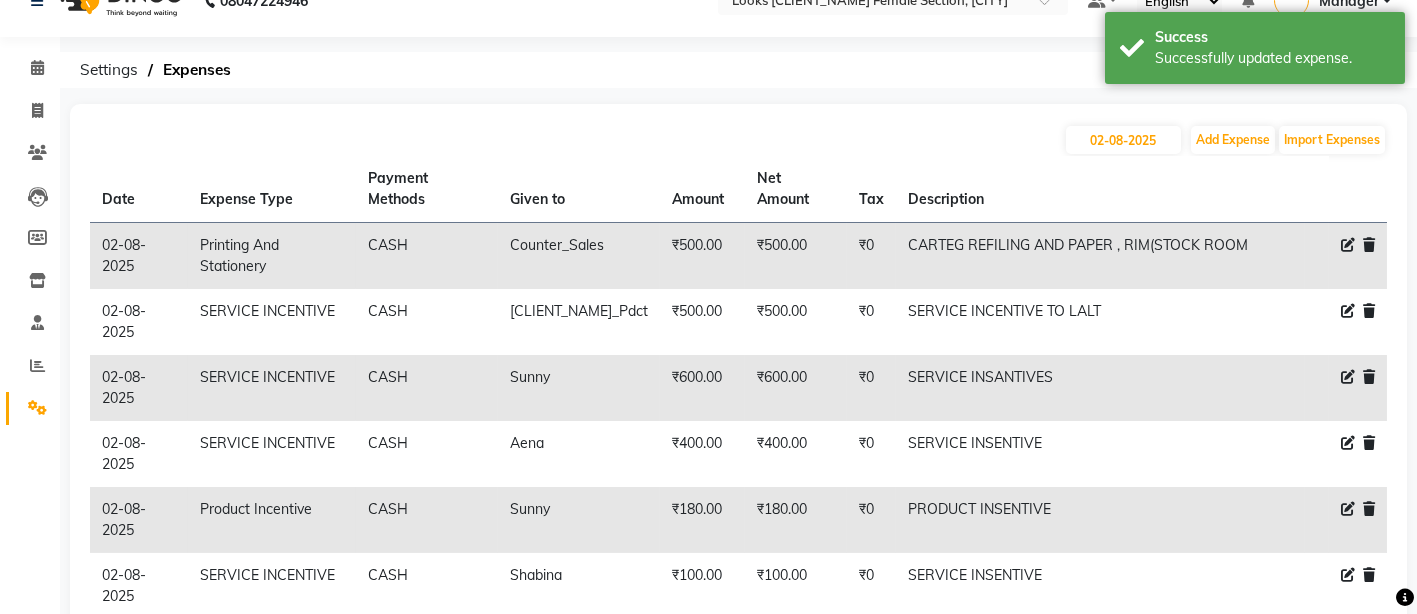 scroll, scrollTop: 0, scrollLeft: 0, axis: both 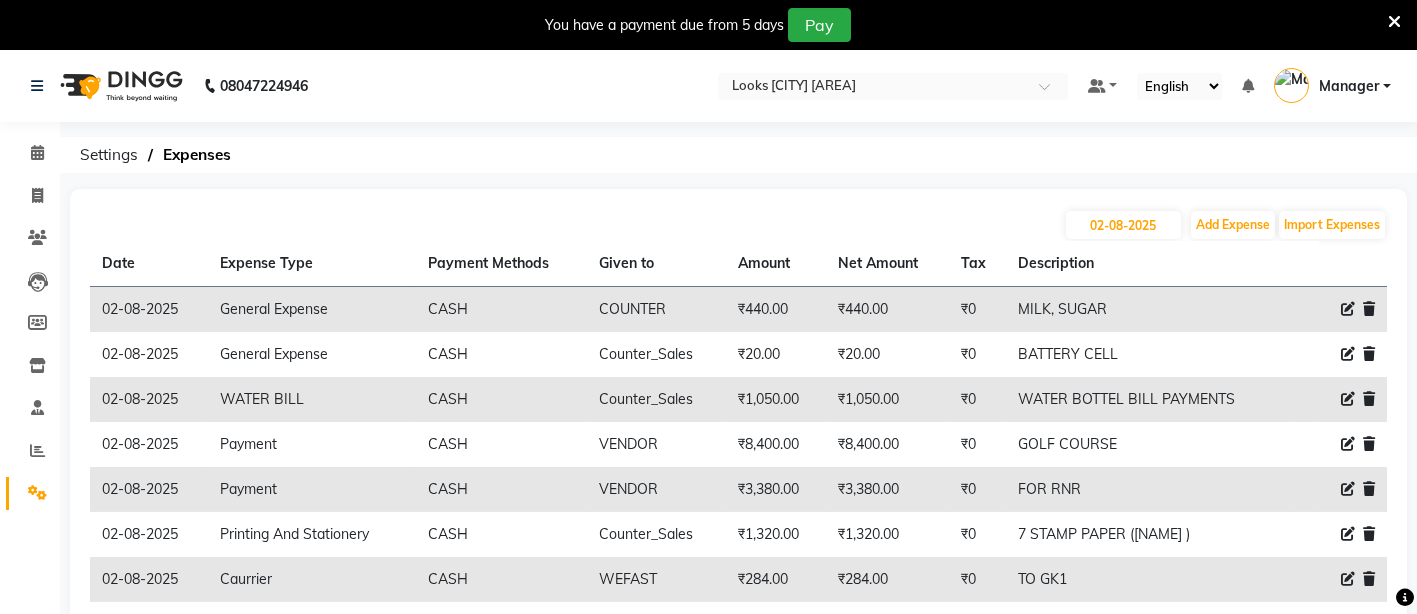 click at bounding box center [1394, 22] 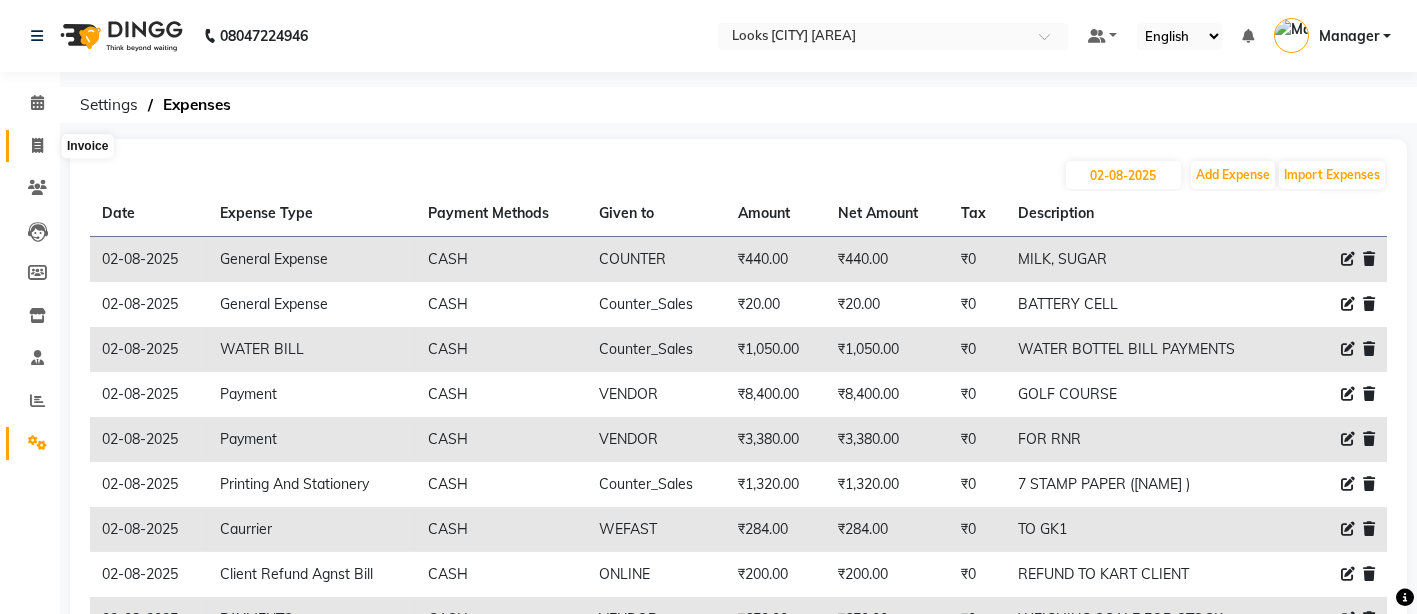 click 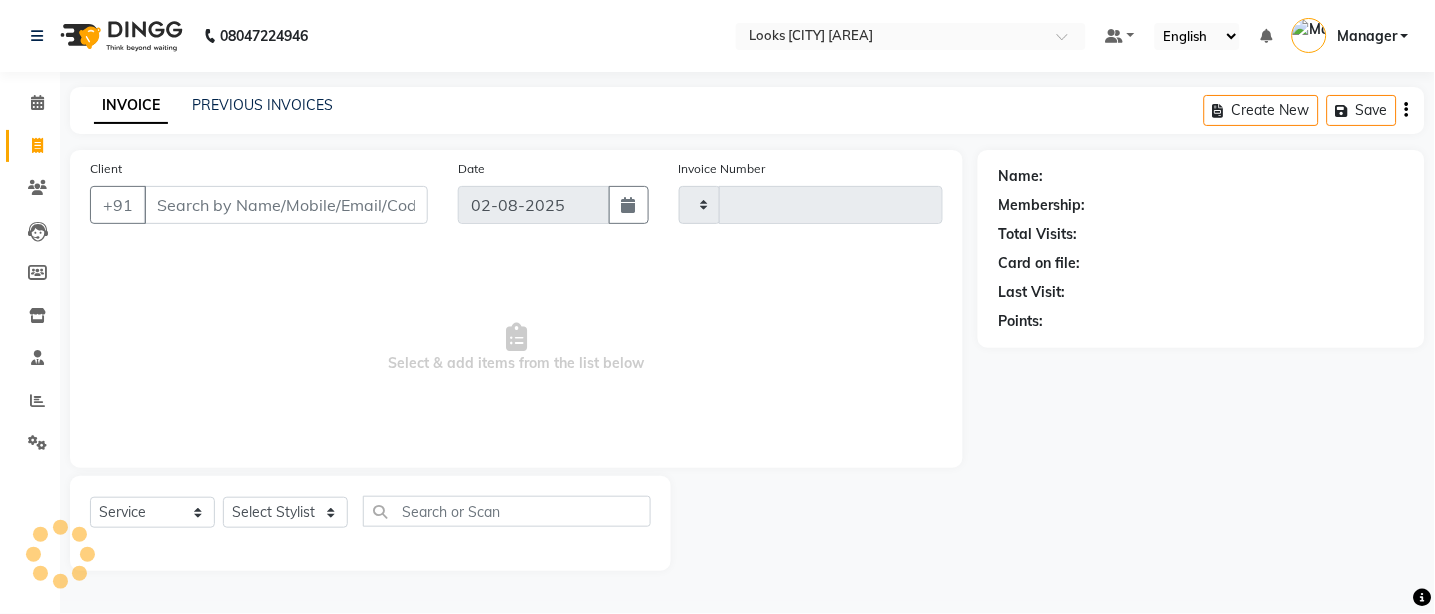 type on "2191" 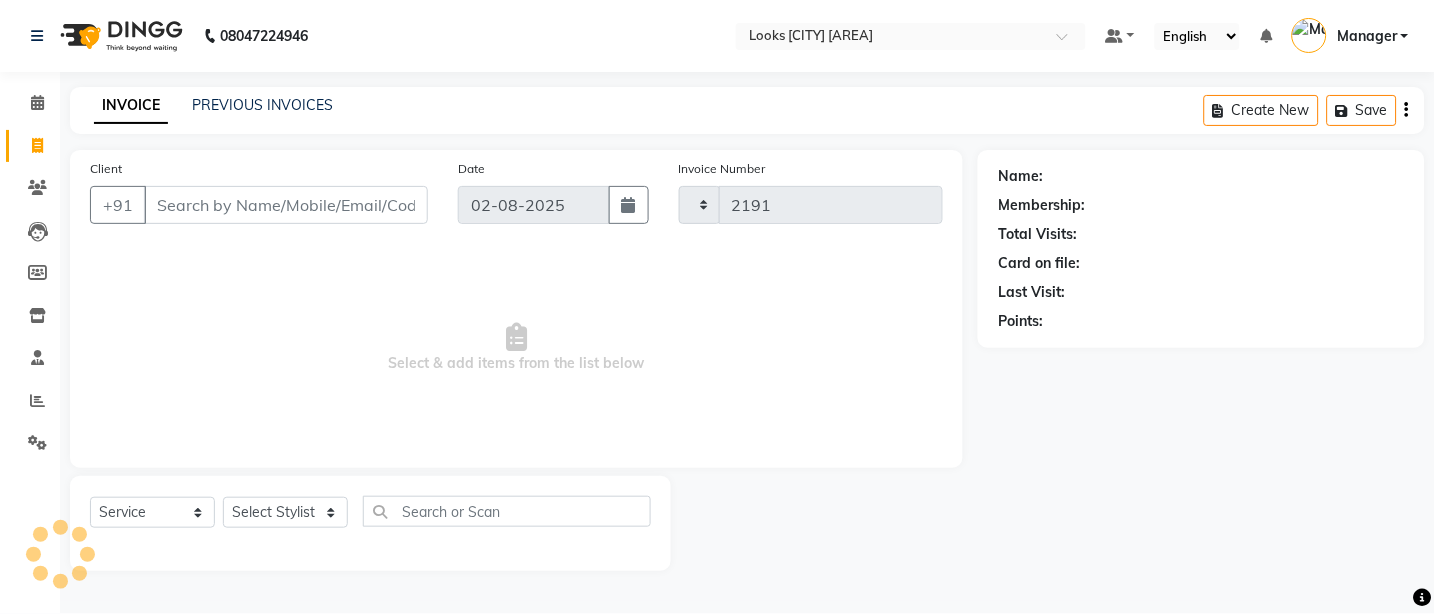 select on "8706" 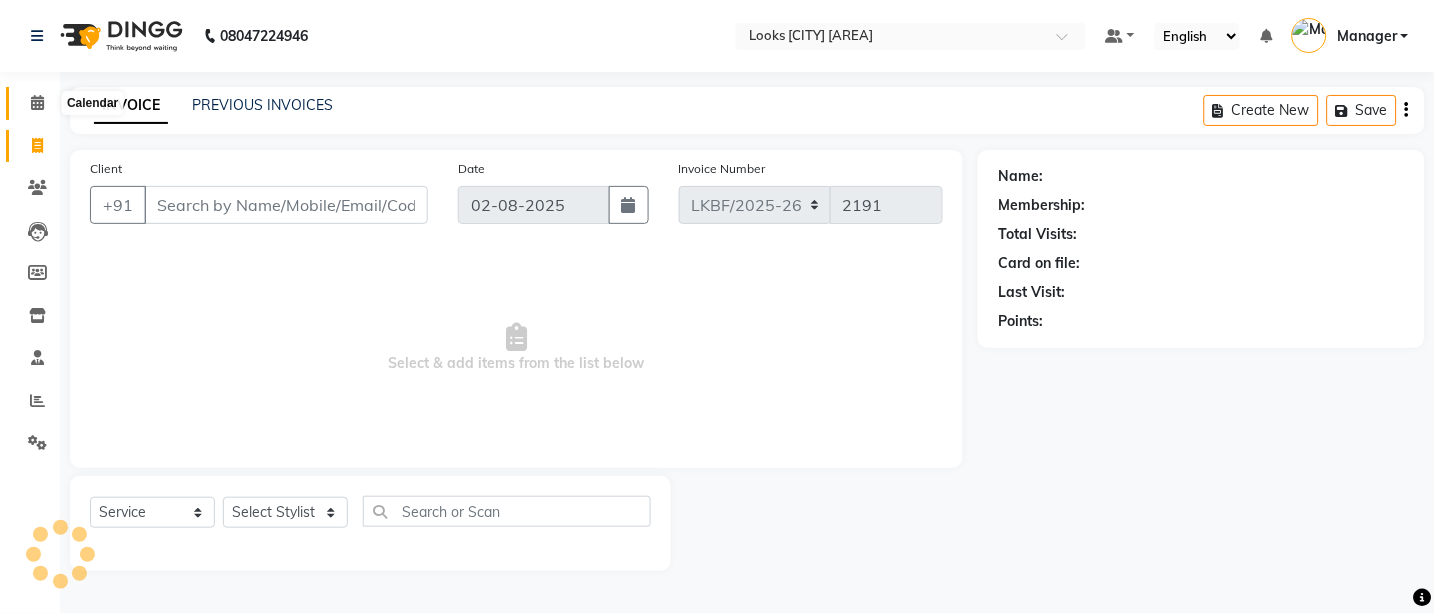 click 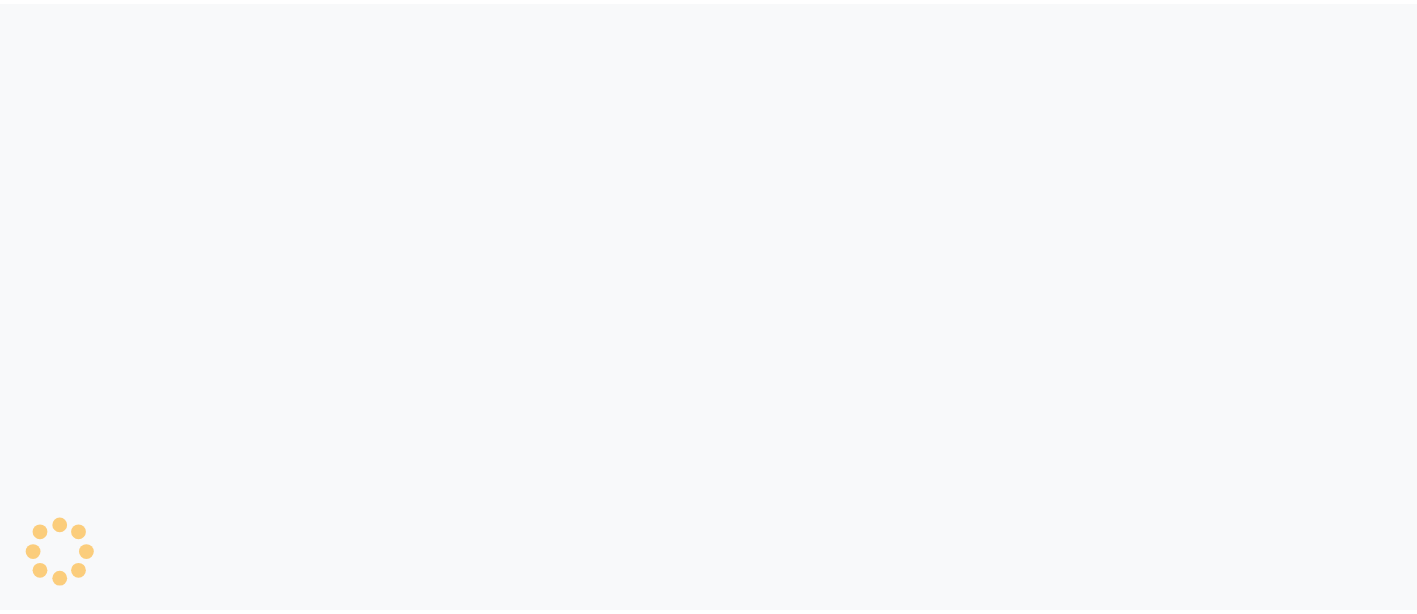 scroll, scrollTop: 0, scrollLeft: 0, axis: both 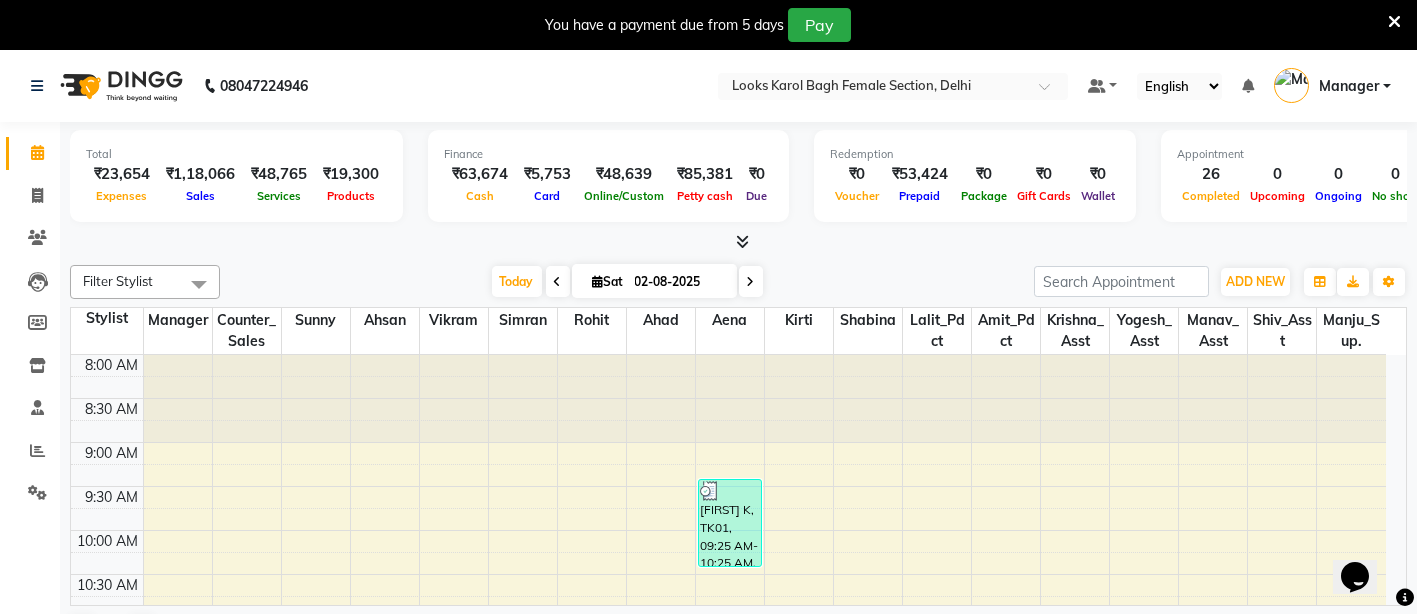 click at bounding box center [1394, 22] 